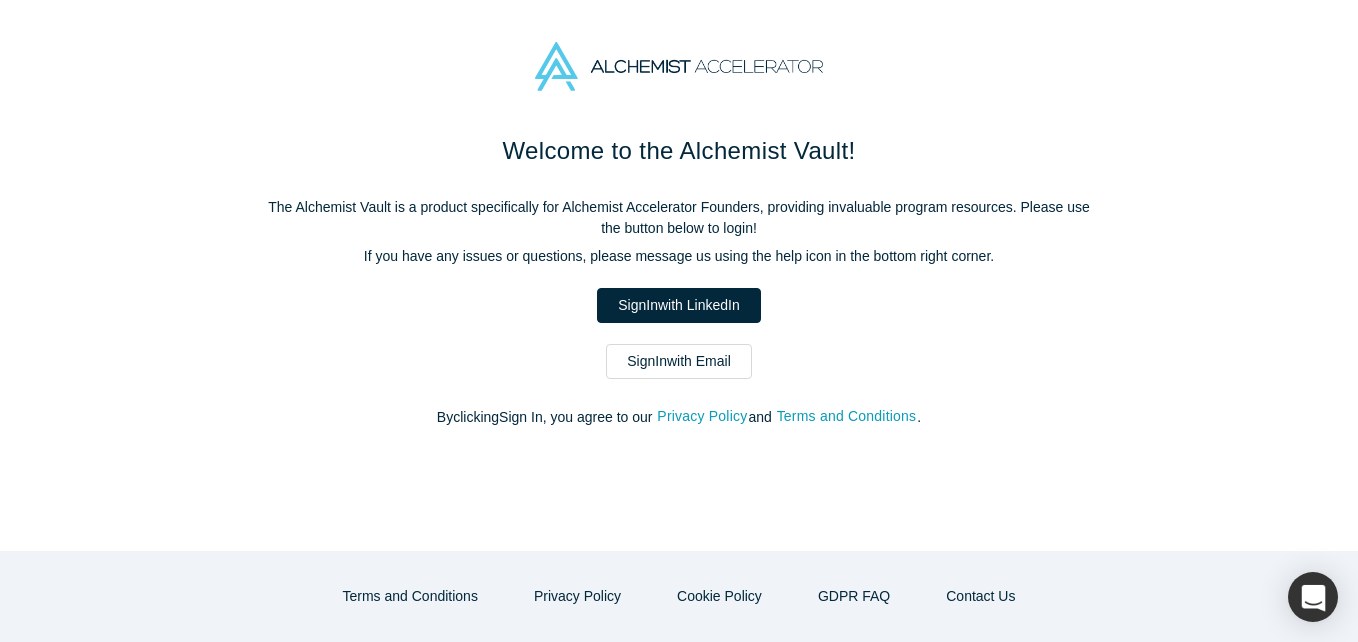 scroll, scrollTop: 0, scrollLeft: 0, axis: both 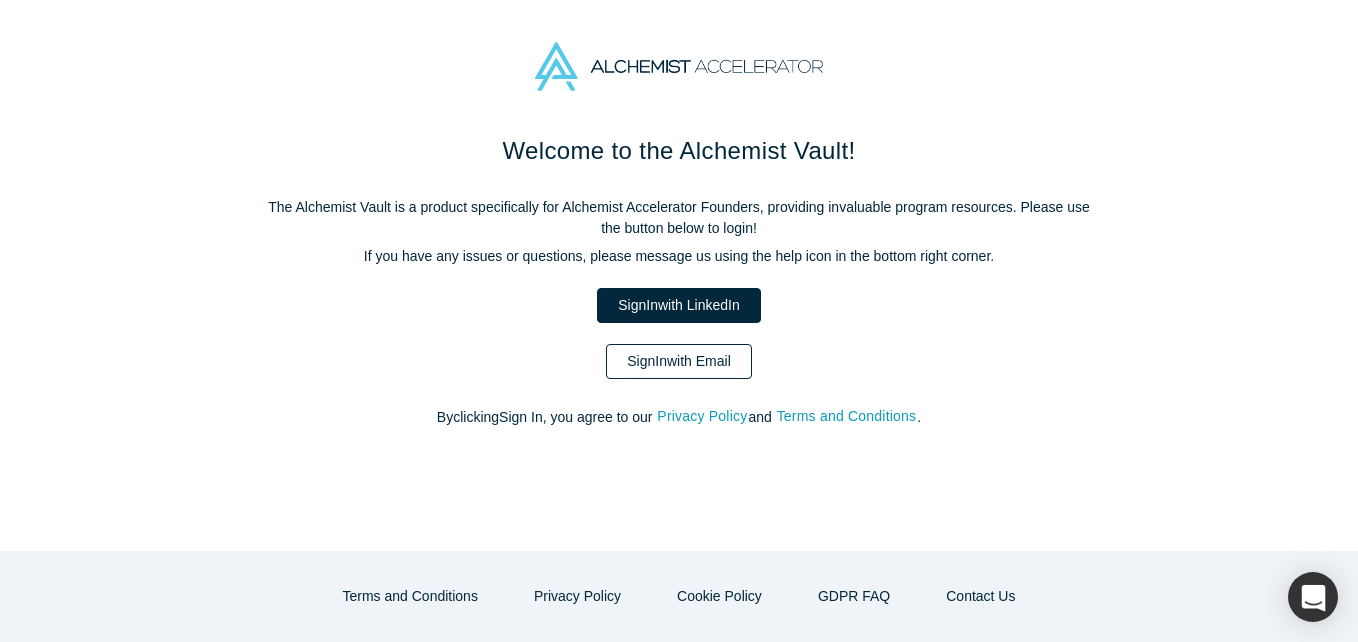 click on "Sign  In  with Email" at bounding box center (679, 361) 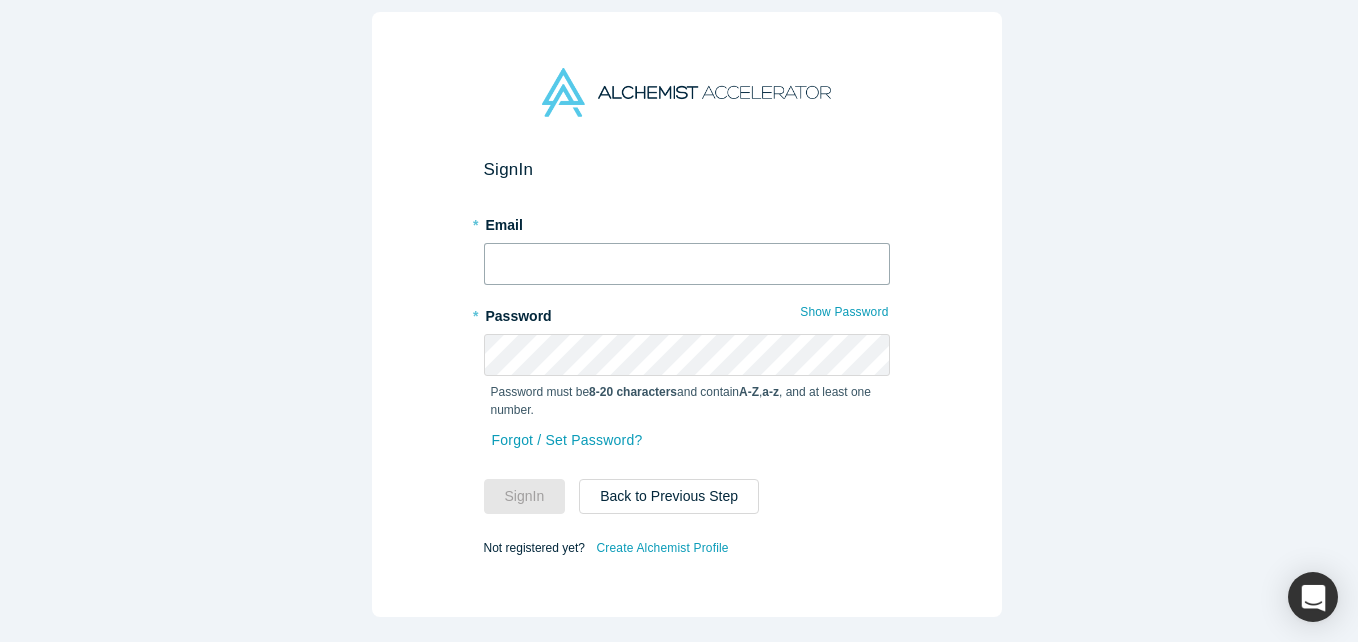 click at bounding box center [687, 264] 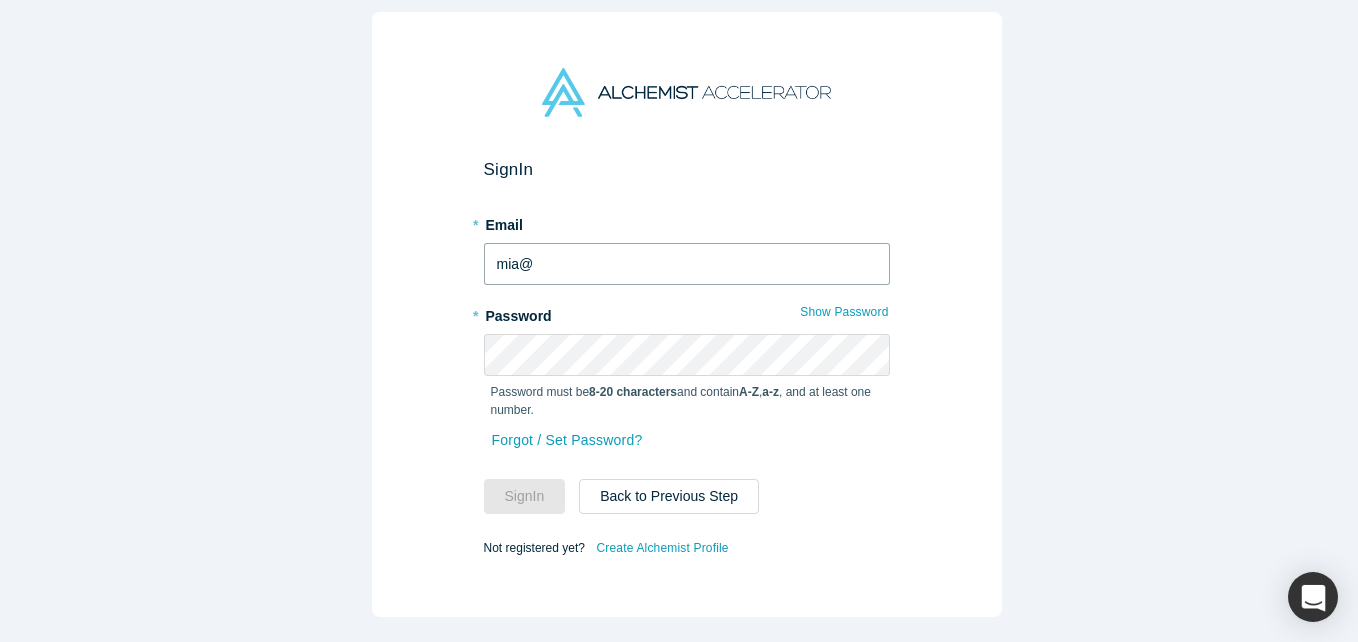 type on "[EMAIL_ADDRESS][DOMAIN_NAME]" 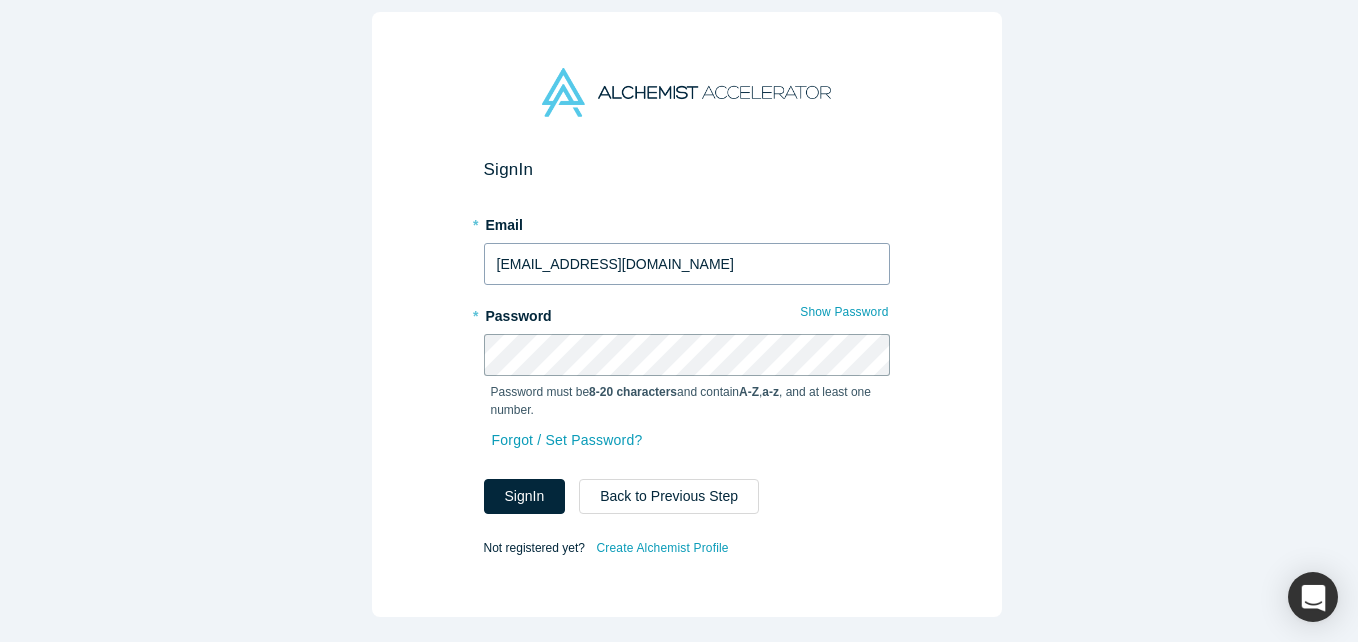 click on "Sign  In" at bounding box center [525, 496] 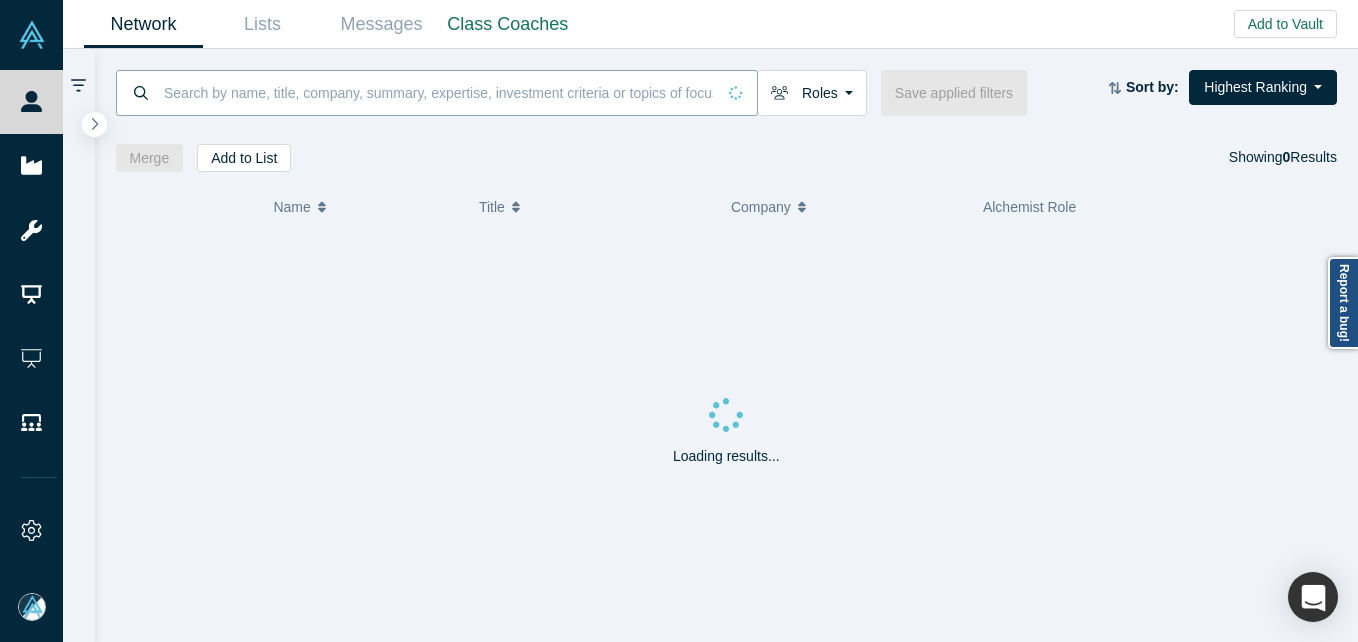 click at bounding box center (438, 92) 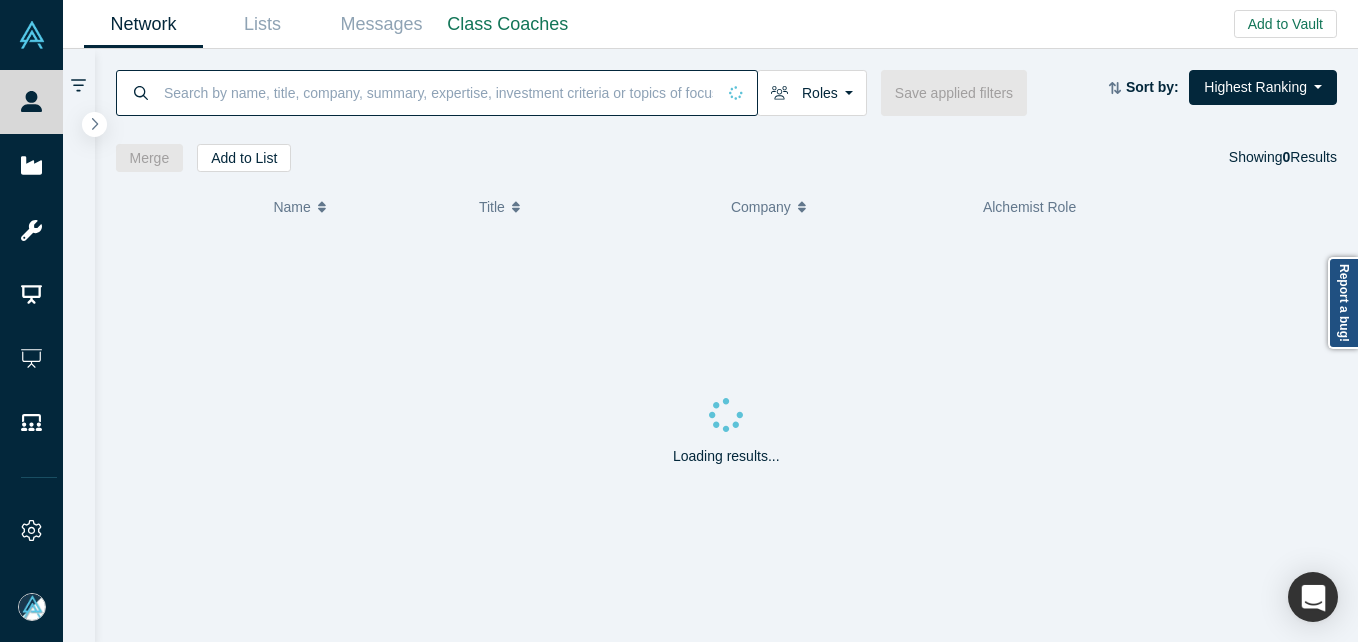 paste on "[PERSON_NAME]" 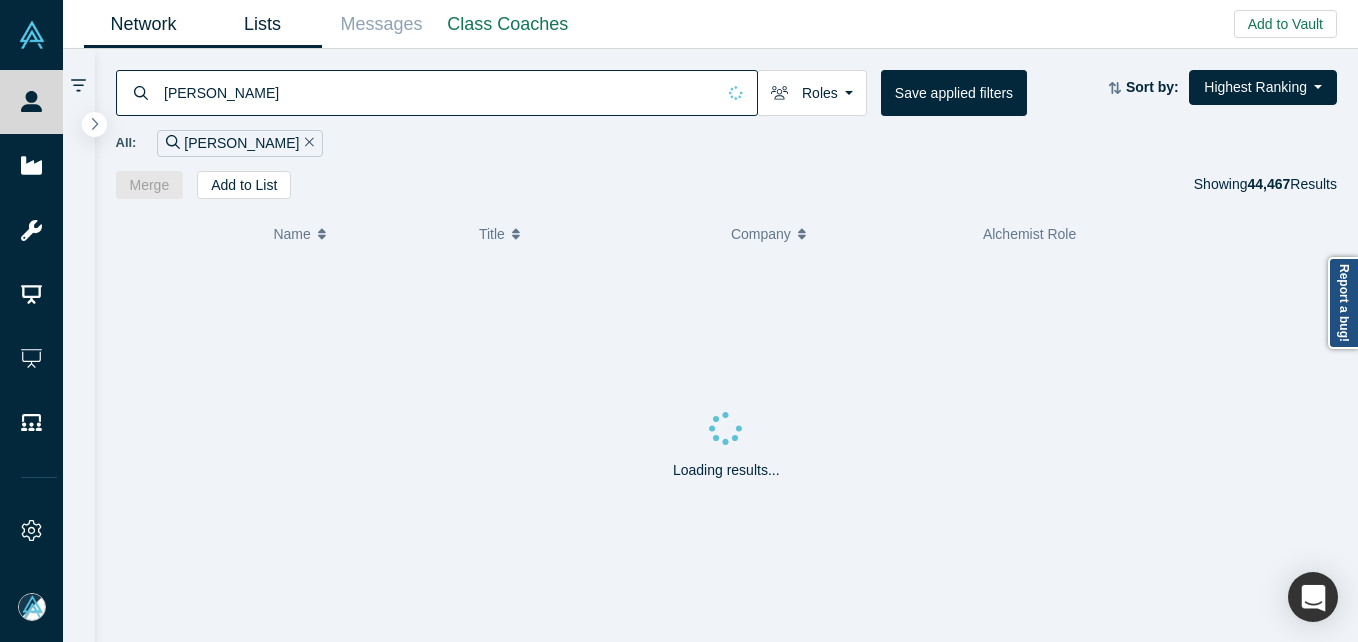 type on "[PERSON_NAME]" 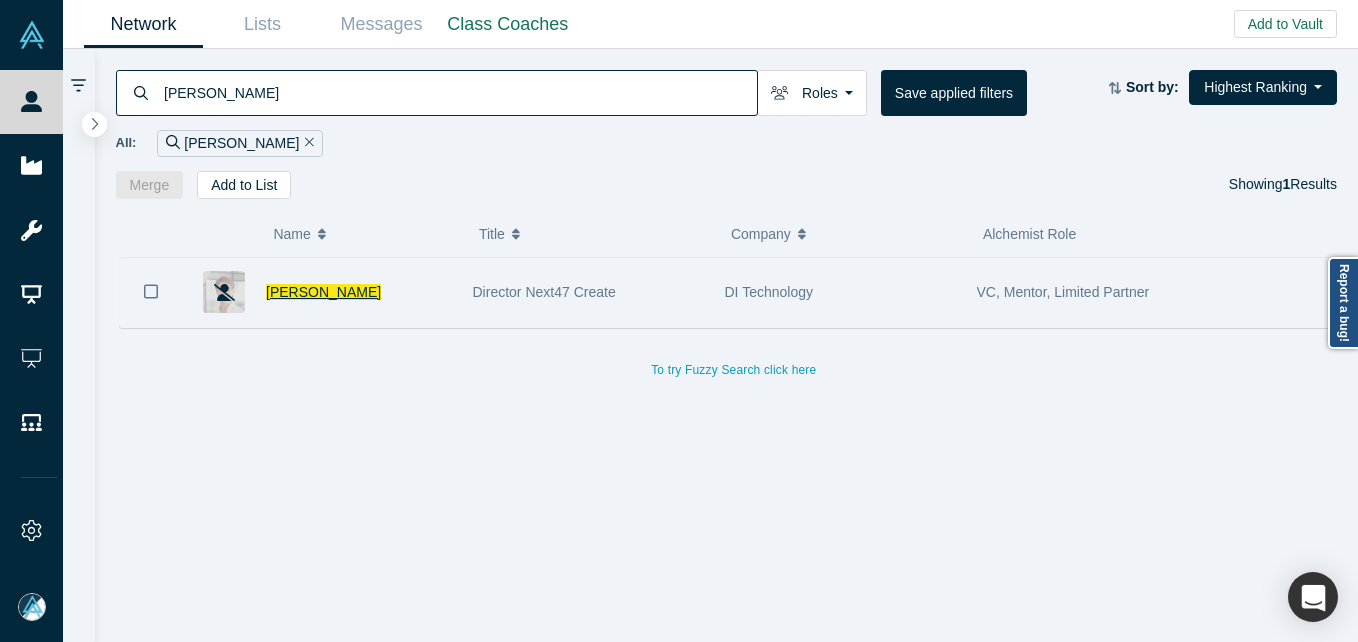 click on "[PERSON_NAME]" at bounding box center [323, 292] 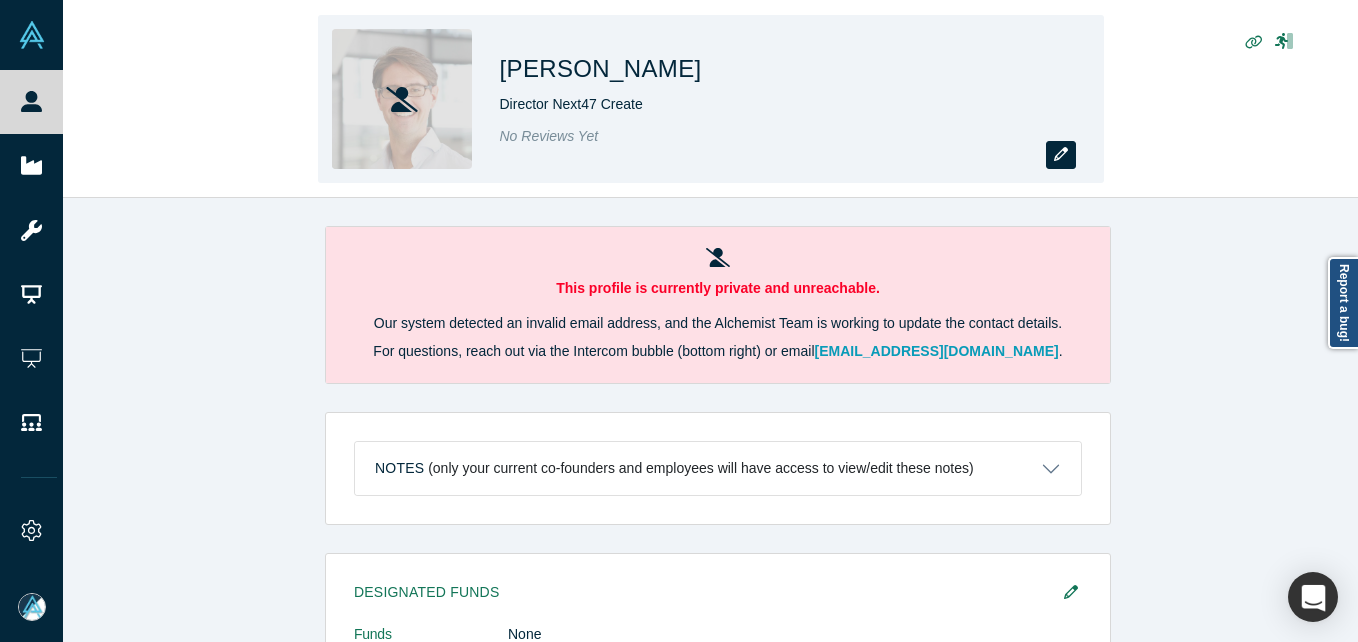 click at bounding box center (1061, 155) 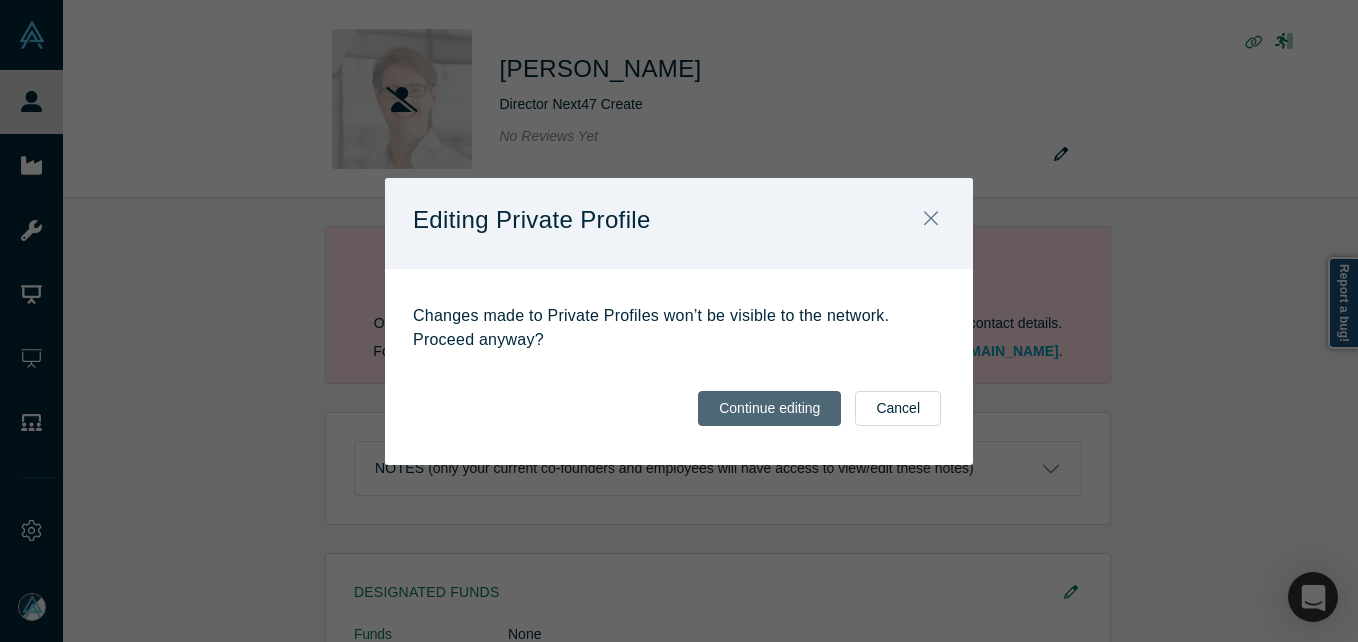 click on "Continue editing" at bounding box center (769, 408) 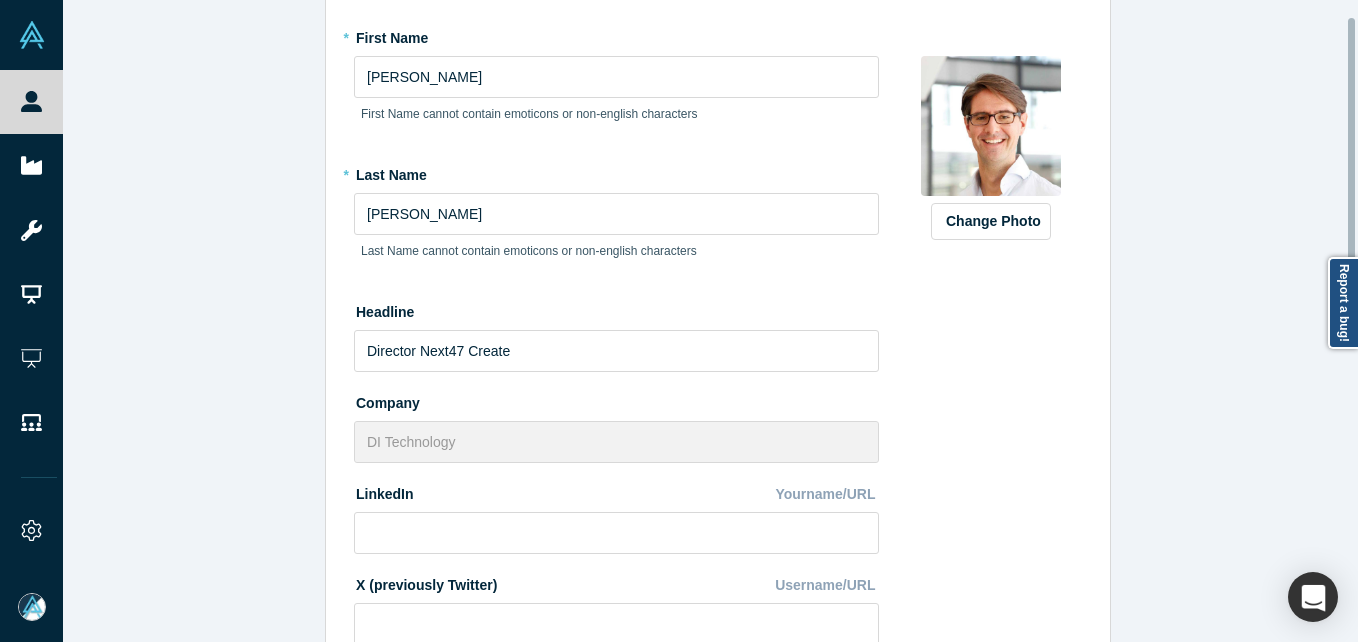 scroll, scrollTop: 0, scrollLeft: 0, axis: both 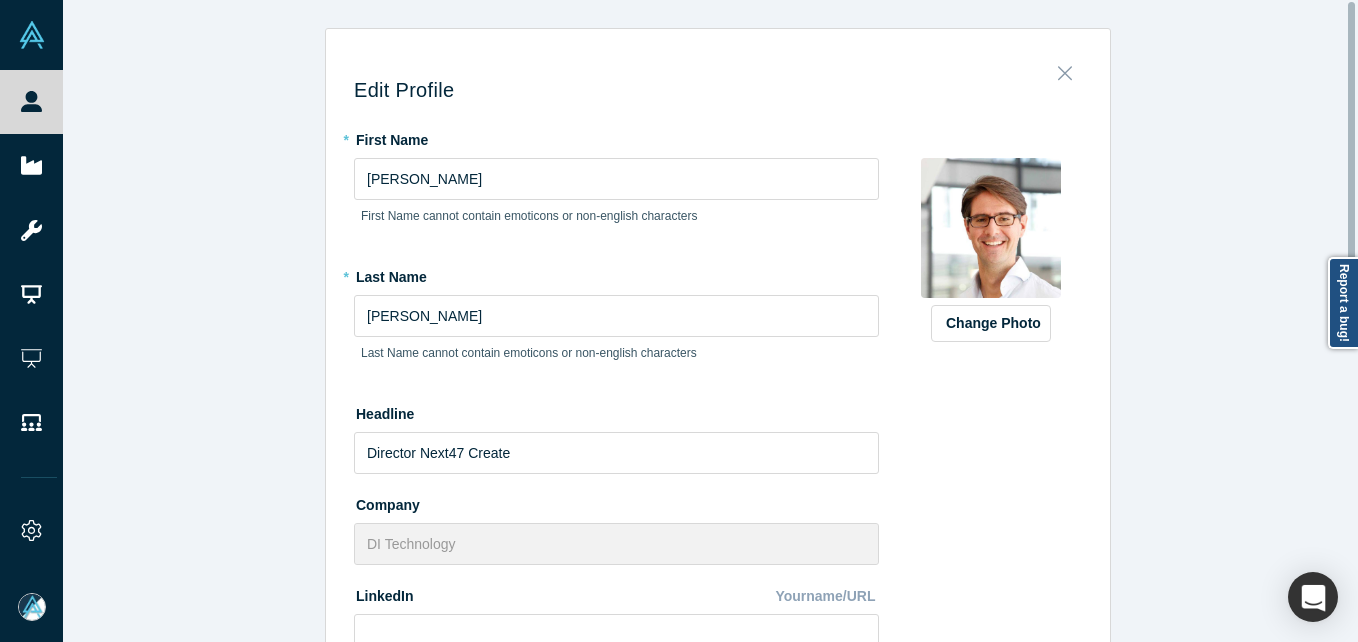 click 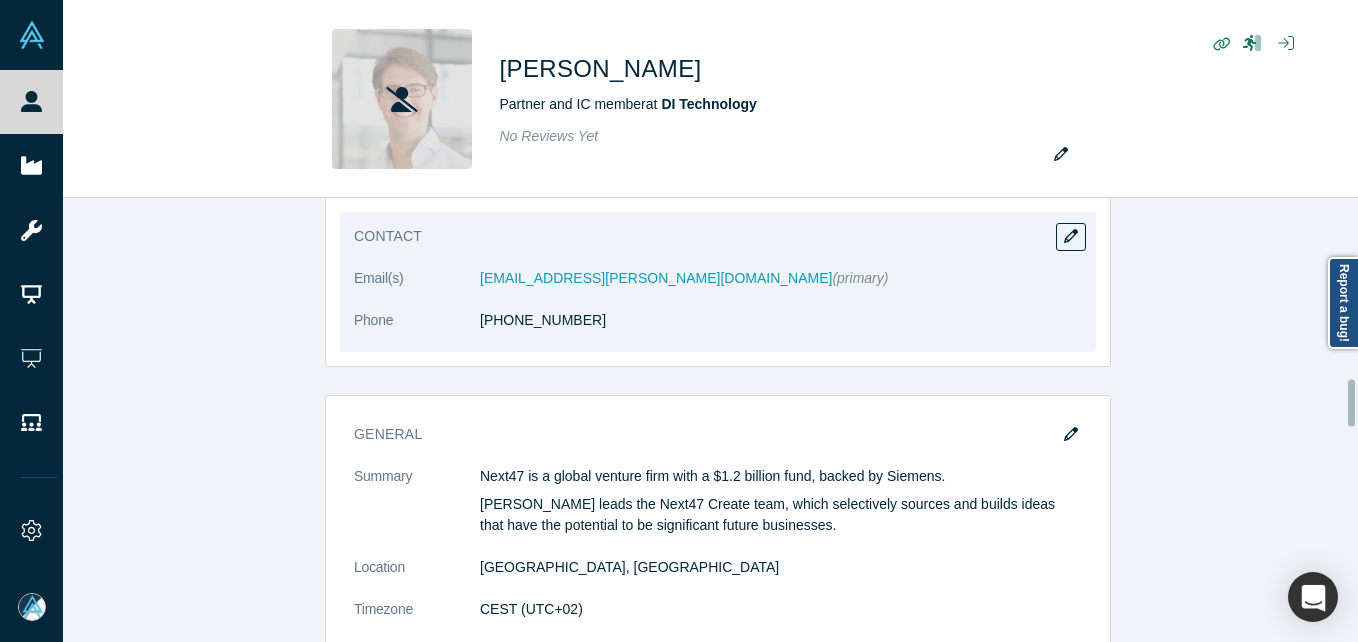 scroll, scrollTop: 1700, scrollLeft: 0, axis: vertical 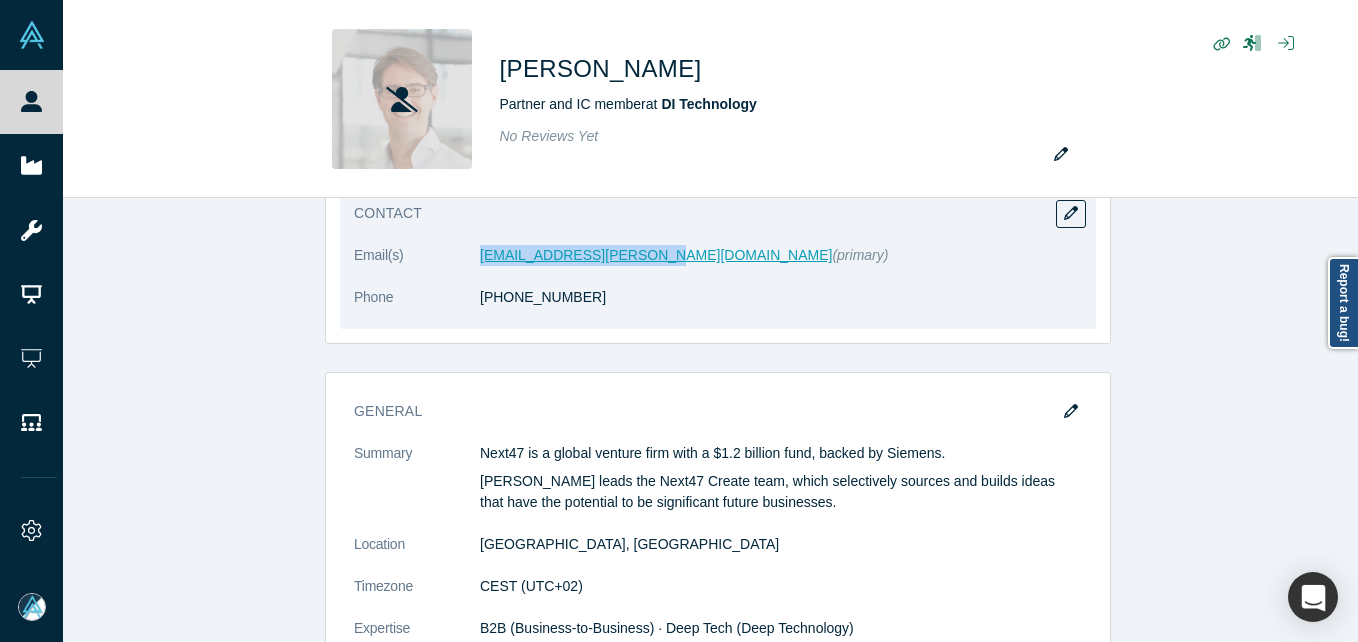 drag, startPoint x: 459, startPoint y: 256, endPoint x: 635, endPoint y: 249, distance: 176.13914 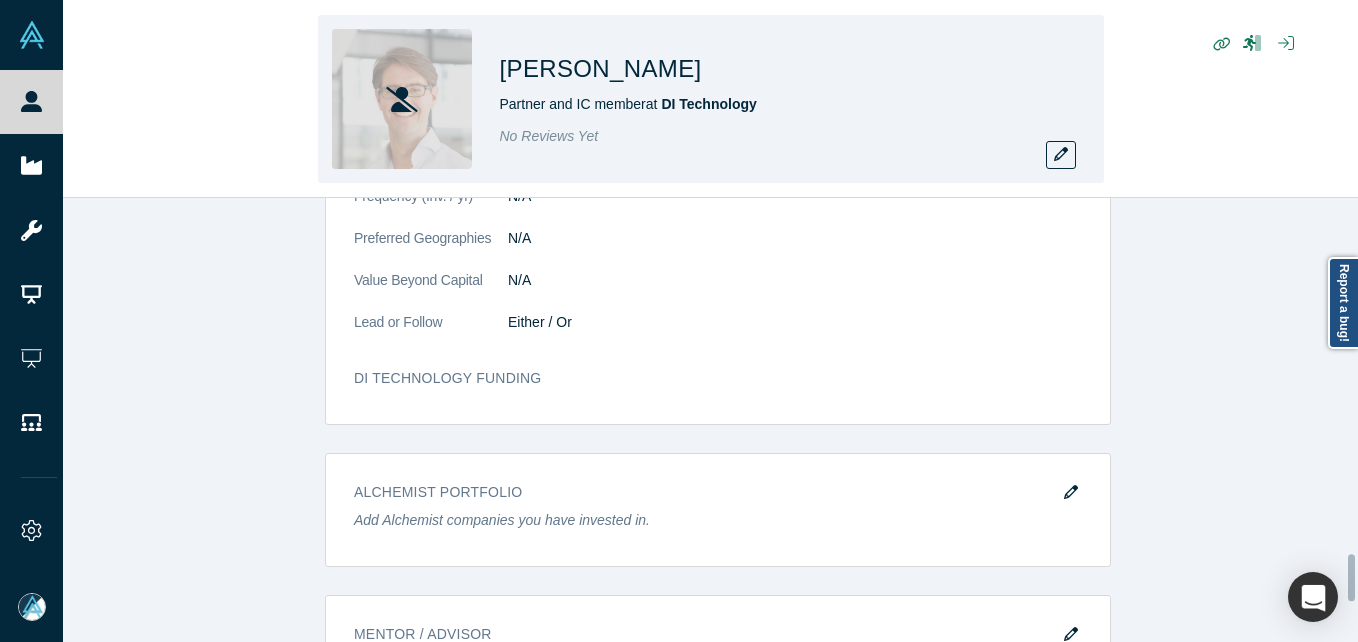 scroll, scrollTop: 2924, scrollLeft: 0, axis: vertical 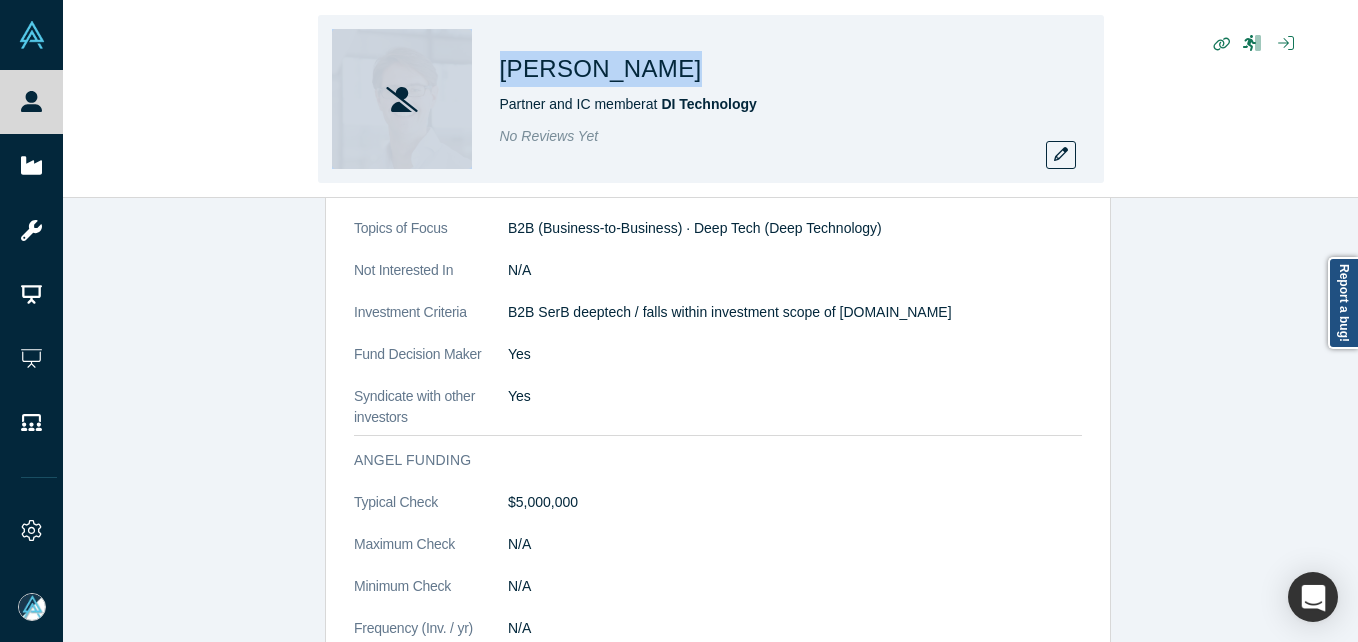 drag, startPoint x: 485, startPoint y: 77, endPoint x: 683, endPoint y: 74, distance: 198.02272 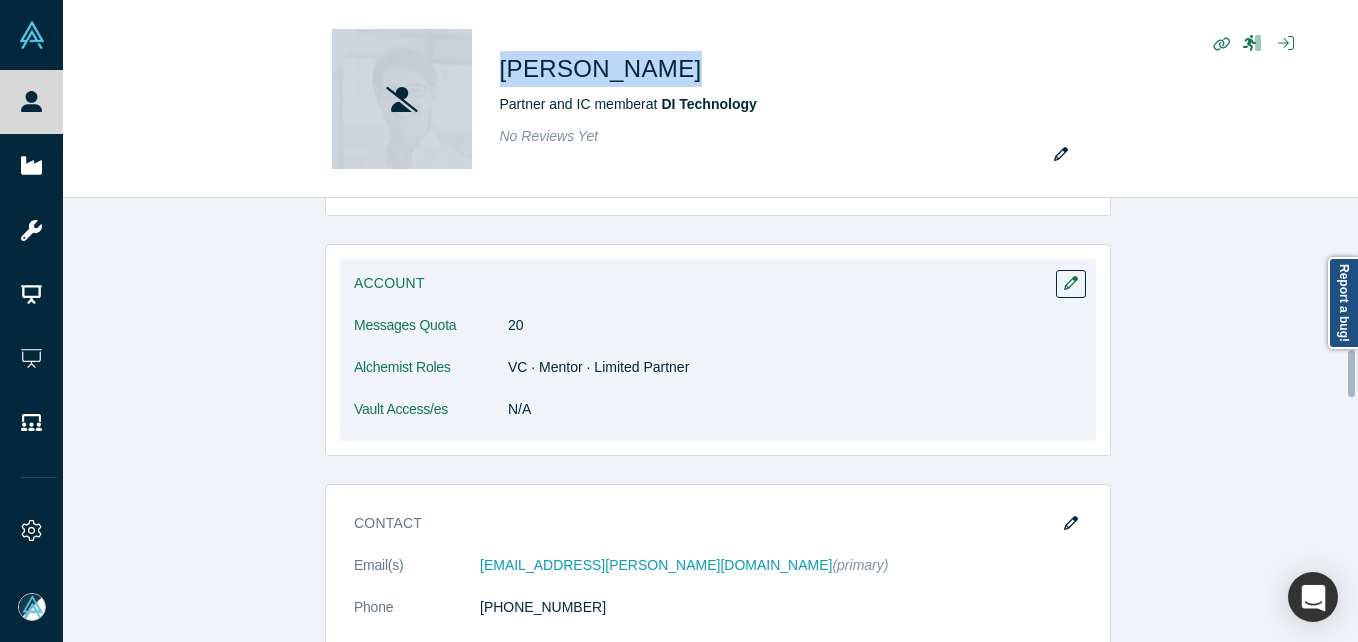 scroll, scrollTop: 1424, scrollLeft: 0, axis: vertical 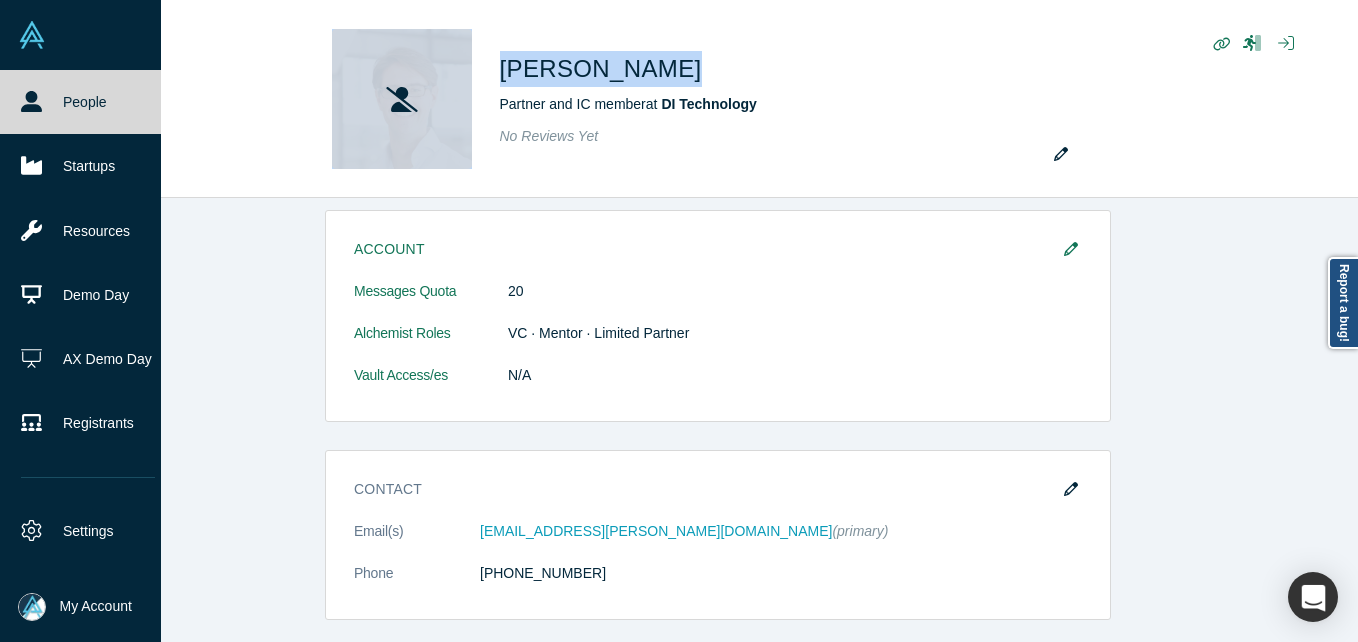 click at bounding box center (32, 607) 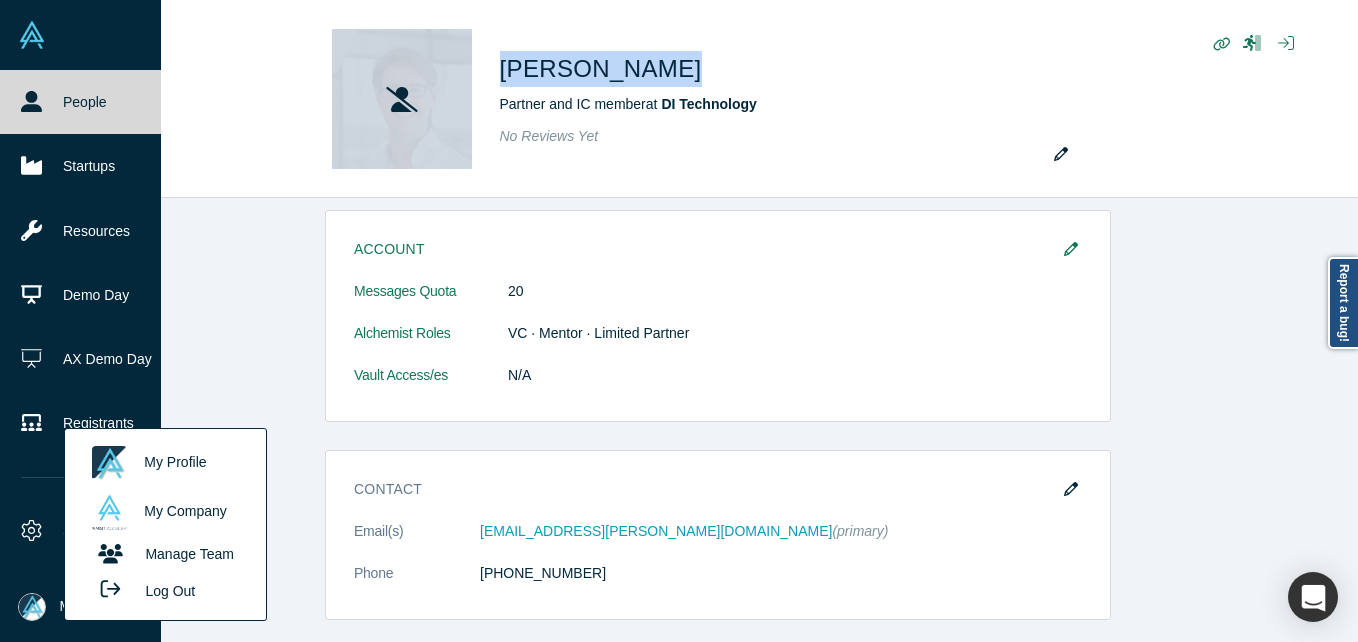 click on "Log Out" at bounding box center [142, 590] 